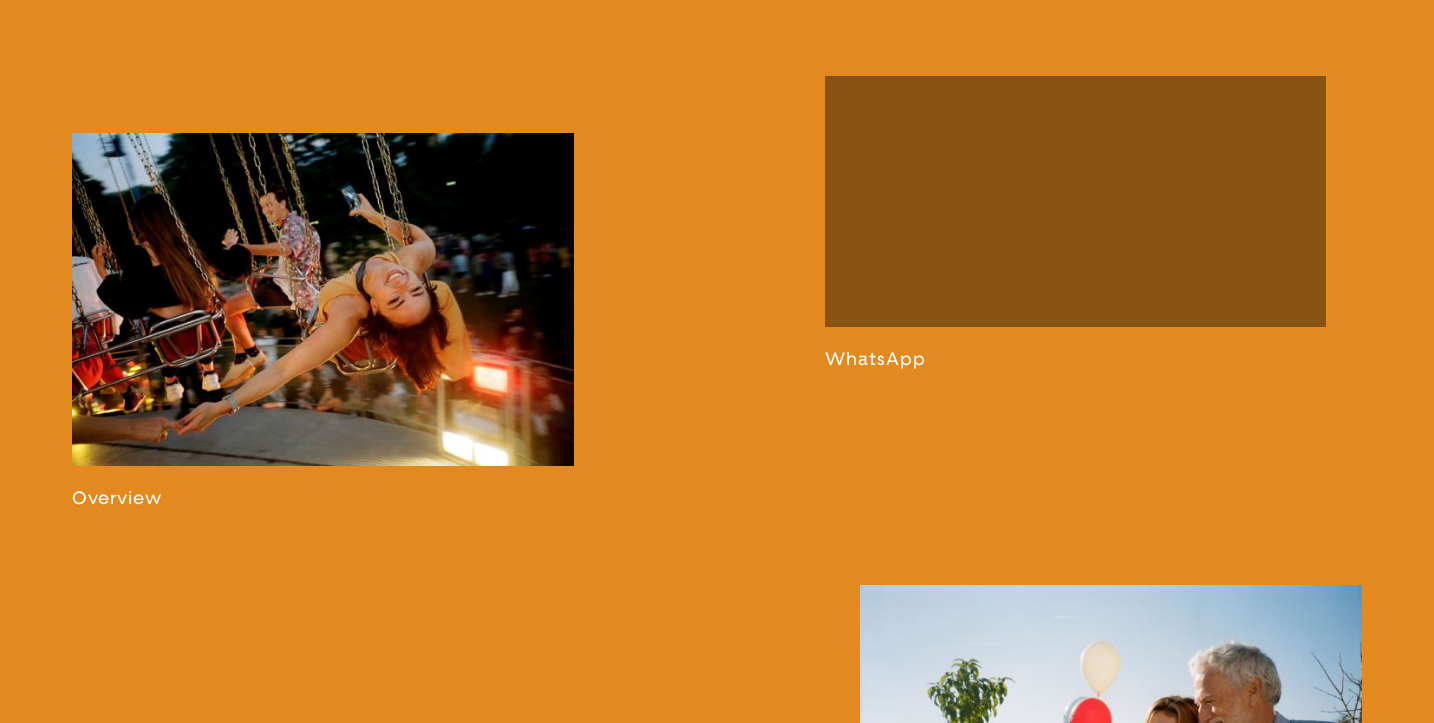 scroll, scrollTop: 1223, scrollLeft: 0, axis: vertical 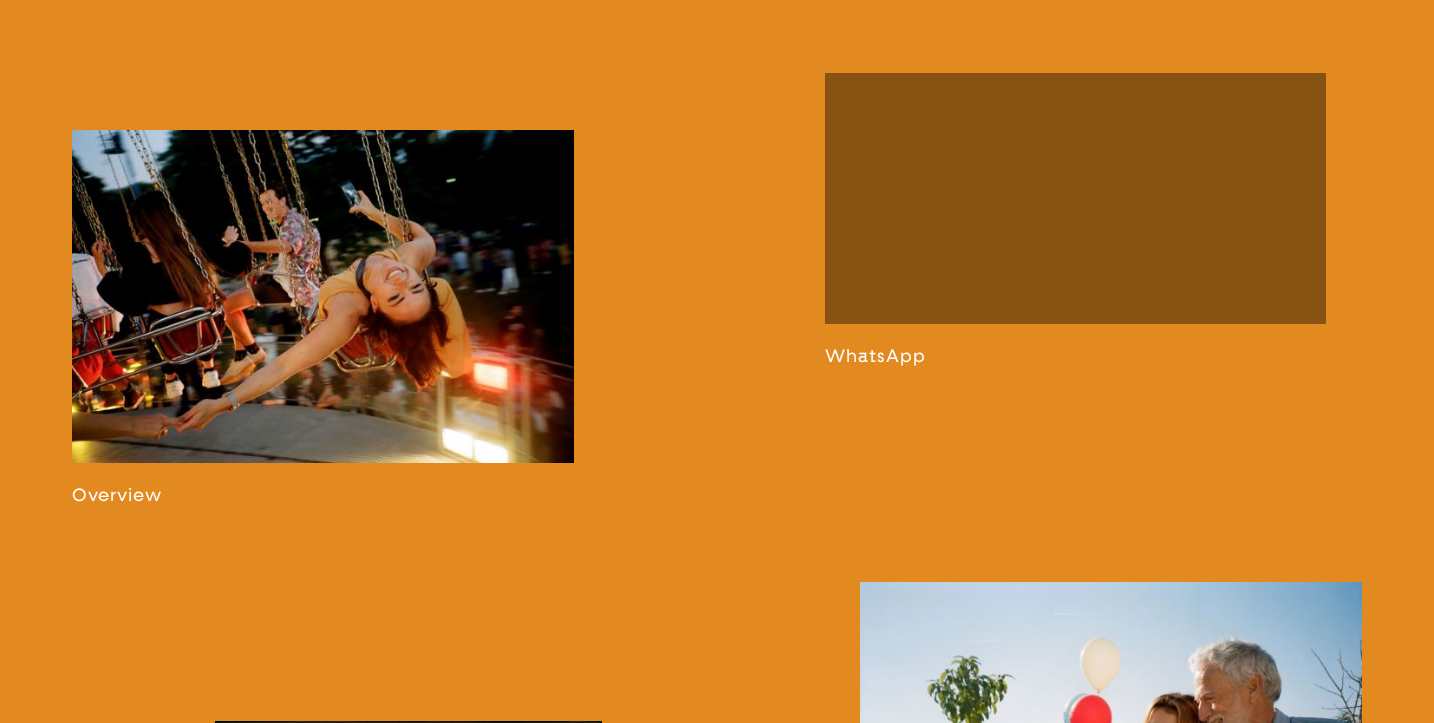 click at bounding box center [323, 318] 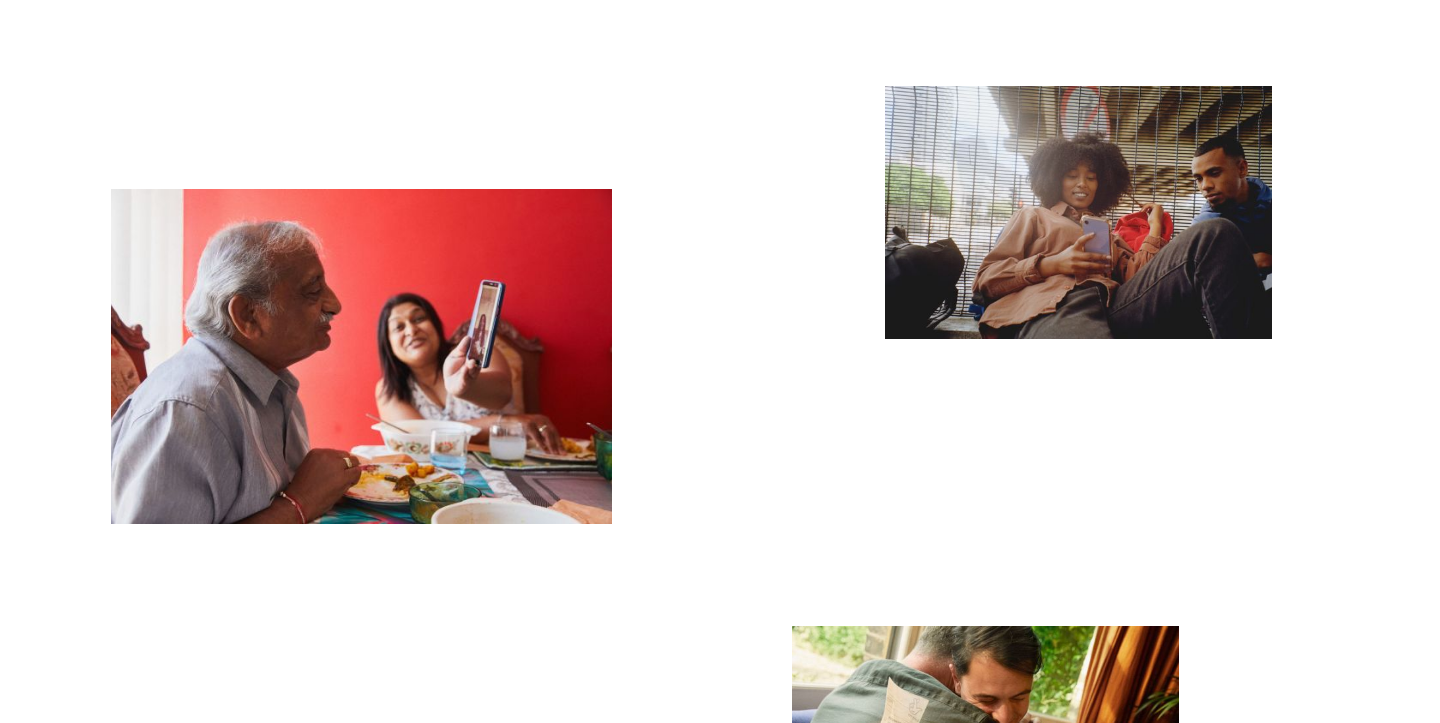 scroll, scrollTop: 2561, scrollLeft: 0, axis: vertical 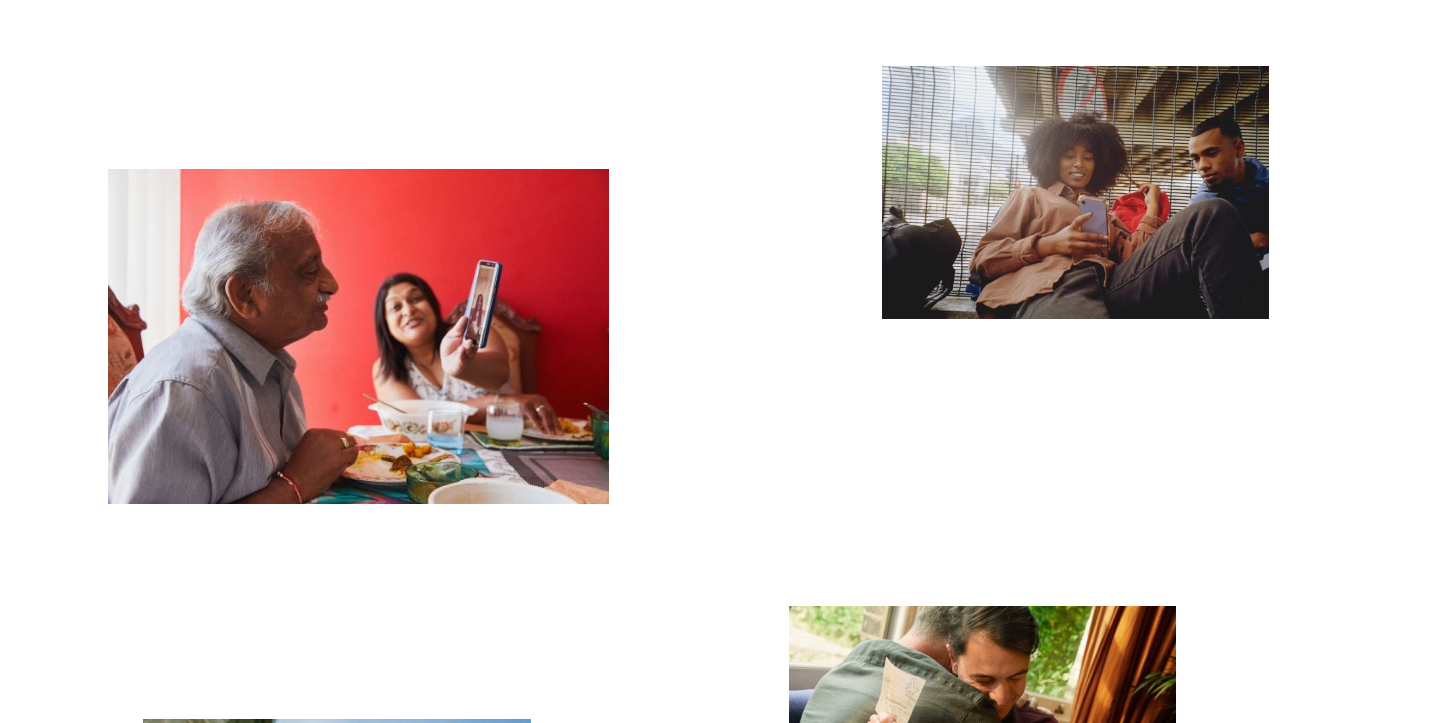 click at bounding box center [1075, 192] 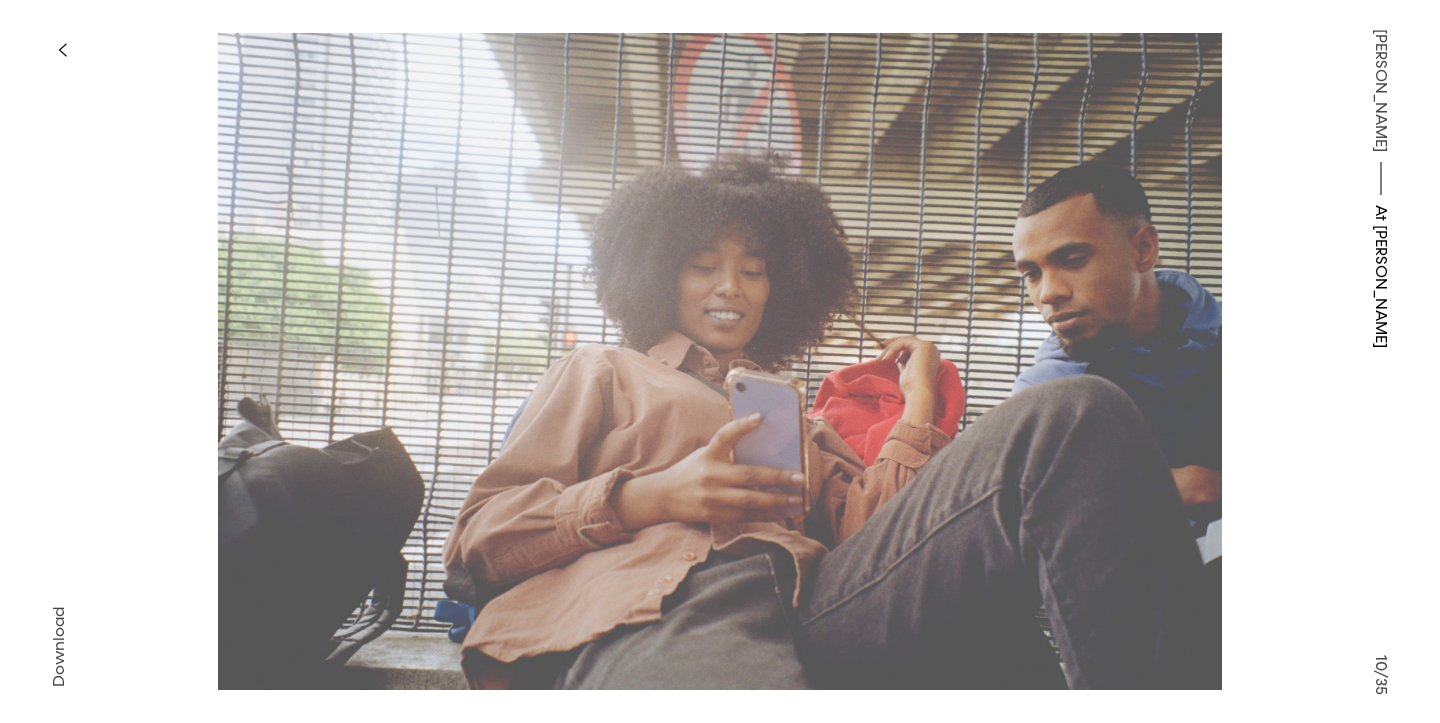 type 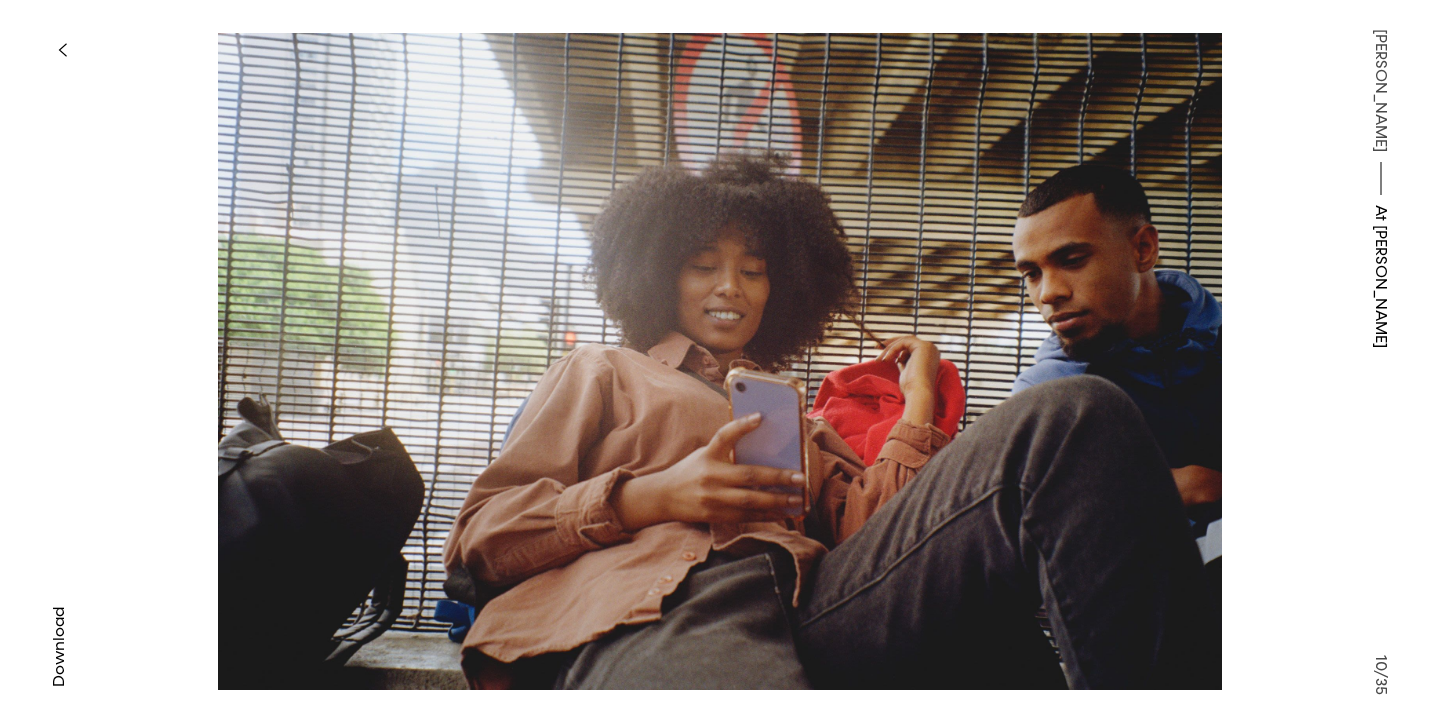 click at bounding box center (720, 361) 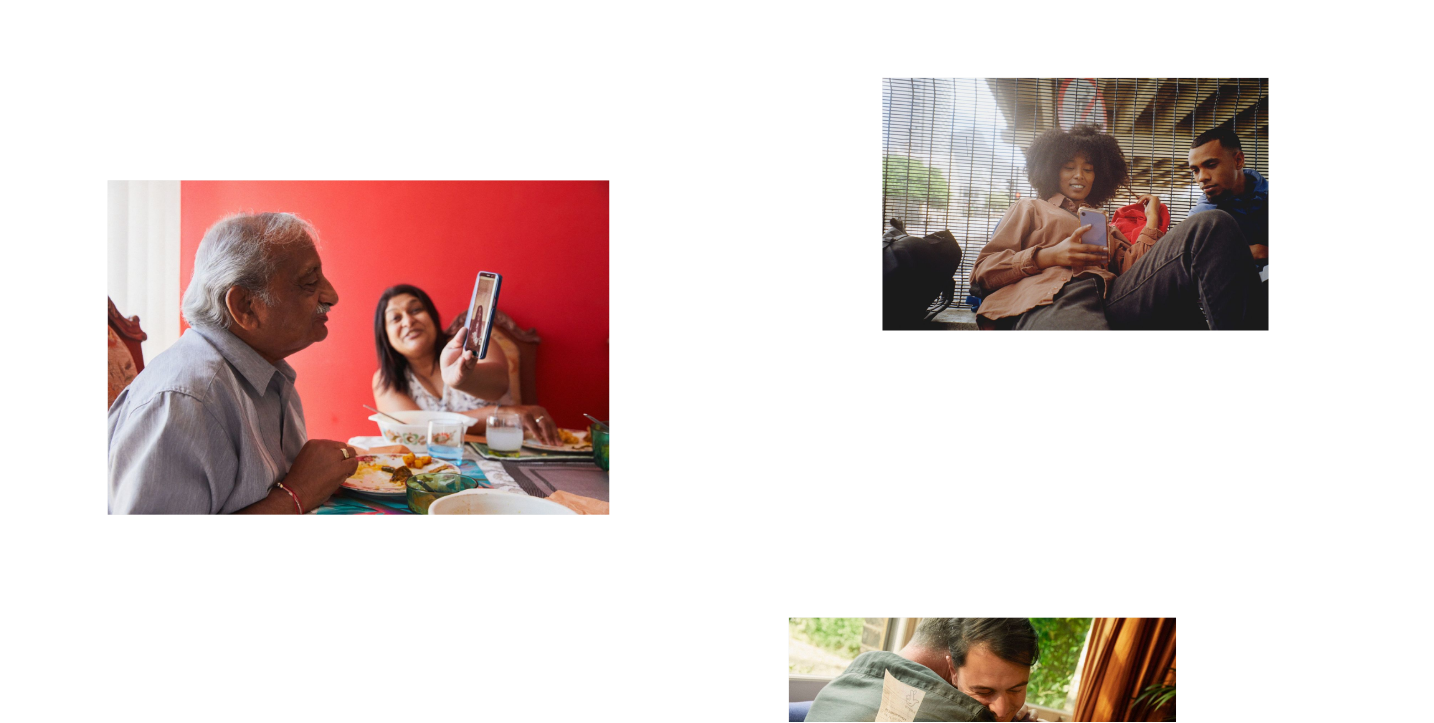 scroll, scrollTop: 0, scrollLeft: 0, axis: both 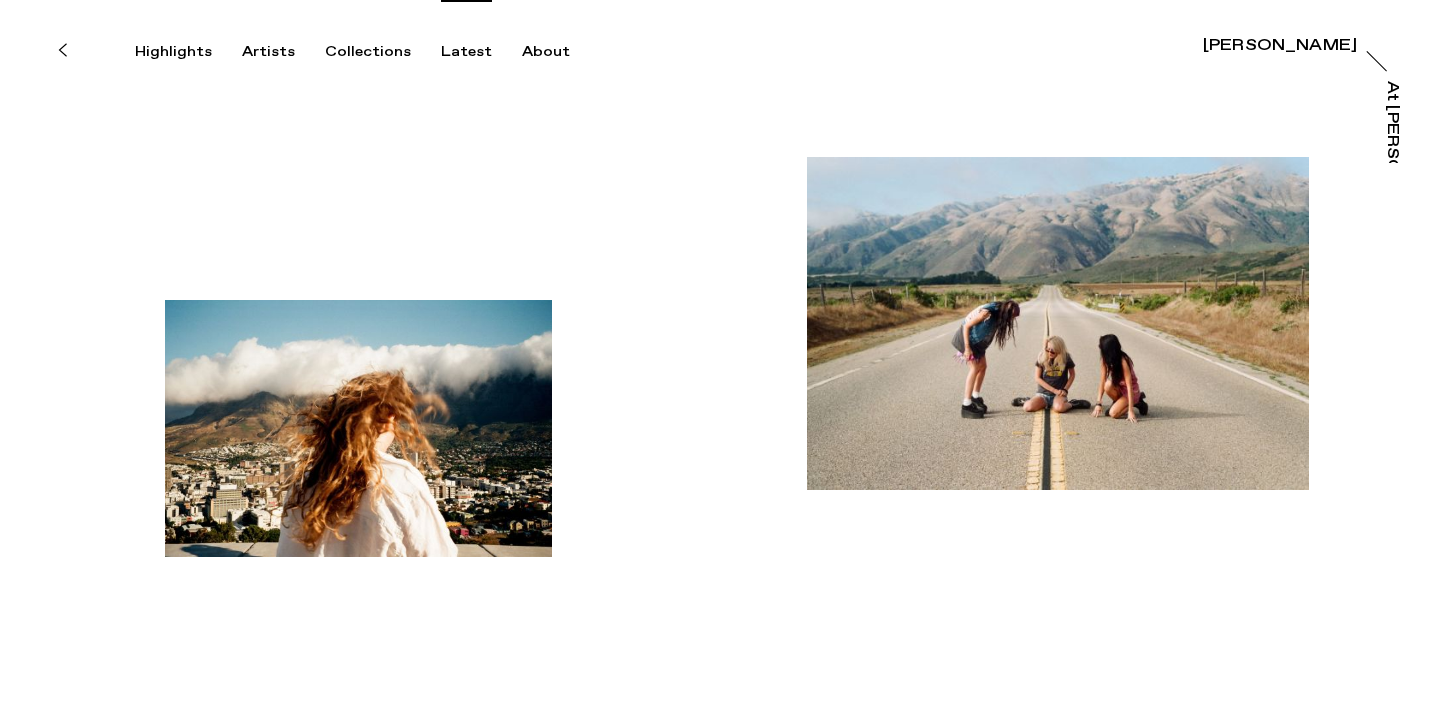 click on "Latest" at bounding box center (466, 52) 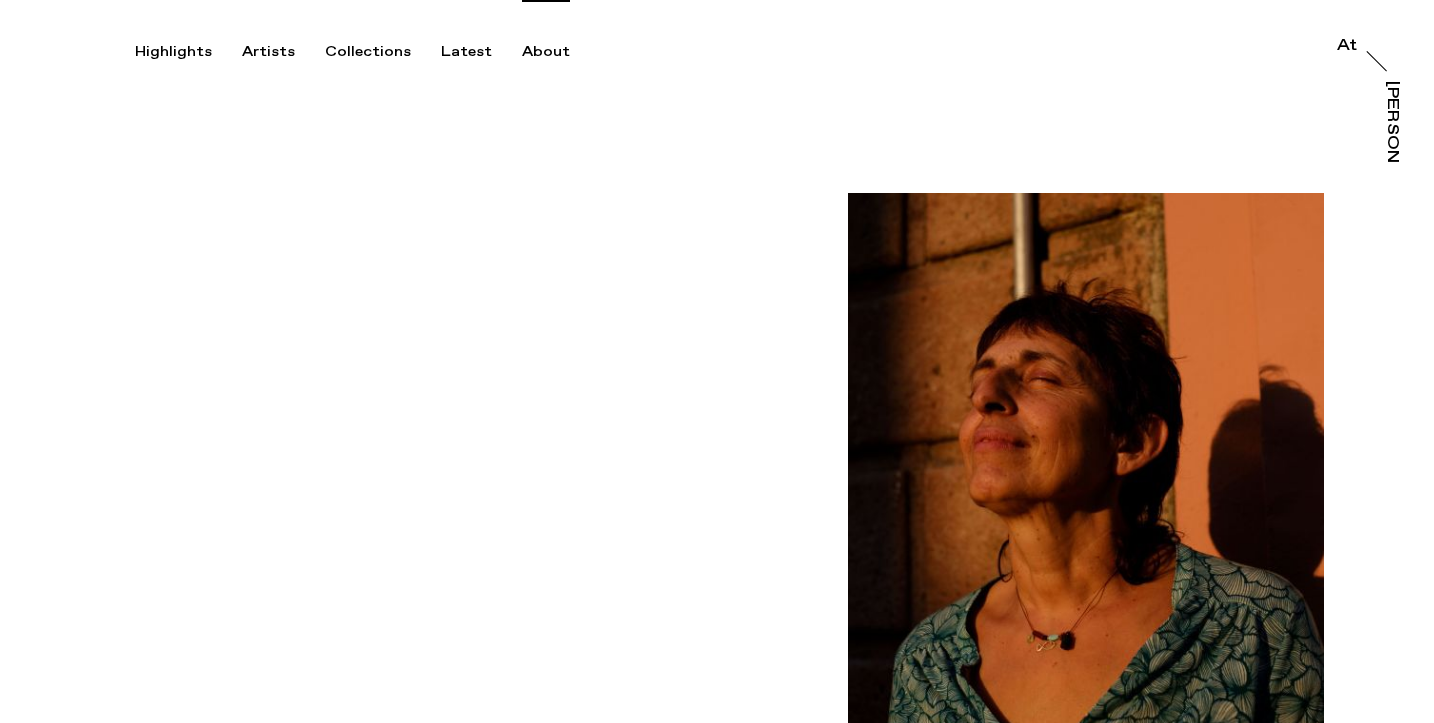 click on "About" at bounding box center (546, 52) 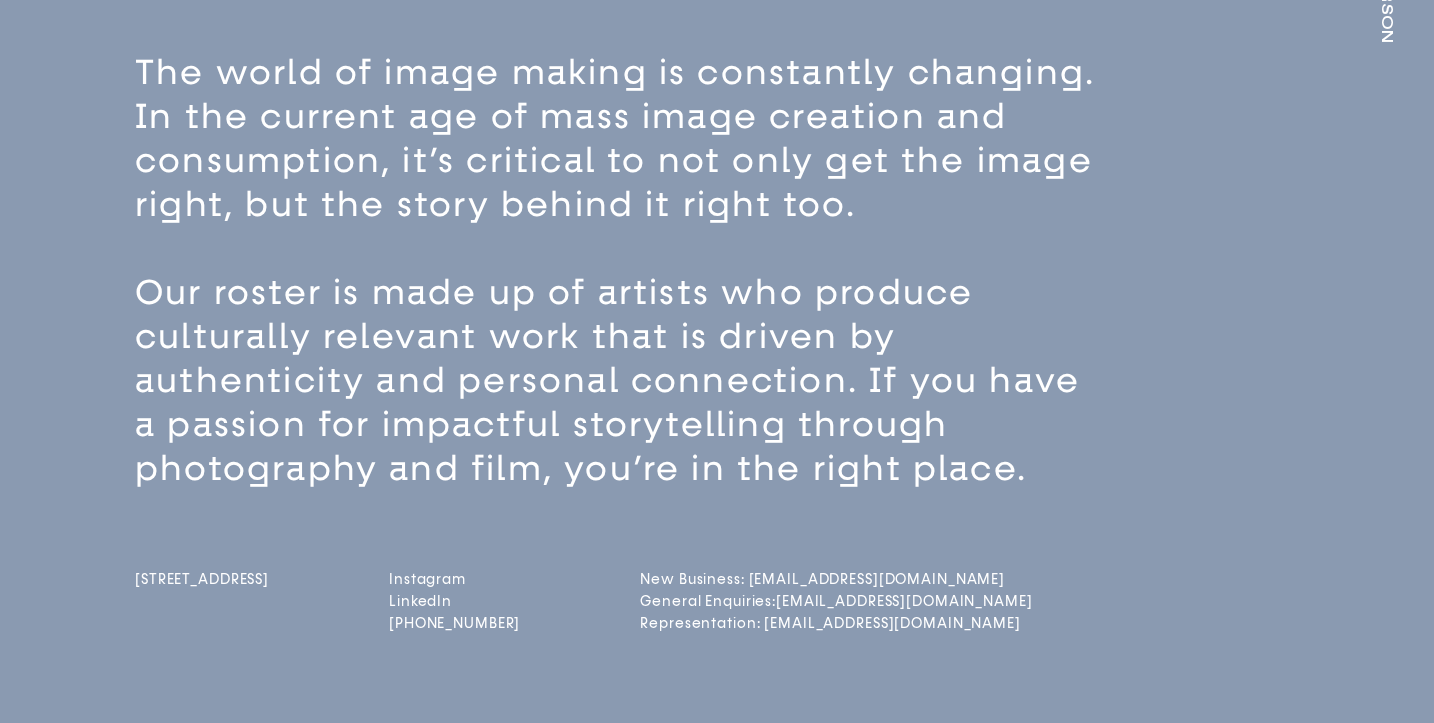 scroll, scrollTop: 0, scrollLeft: 0, axis: both 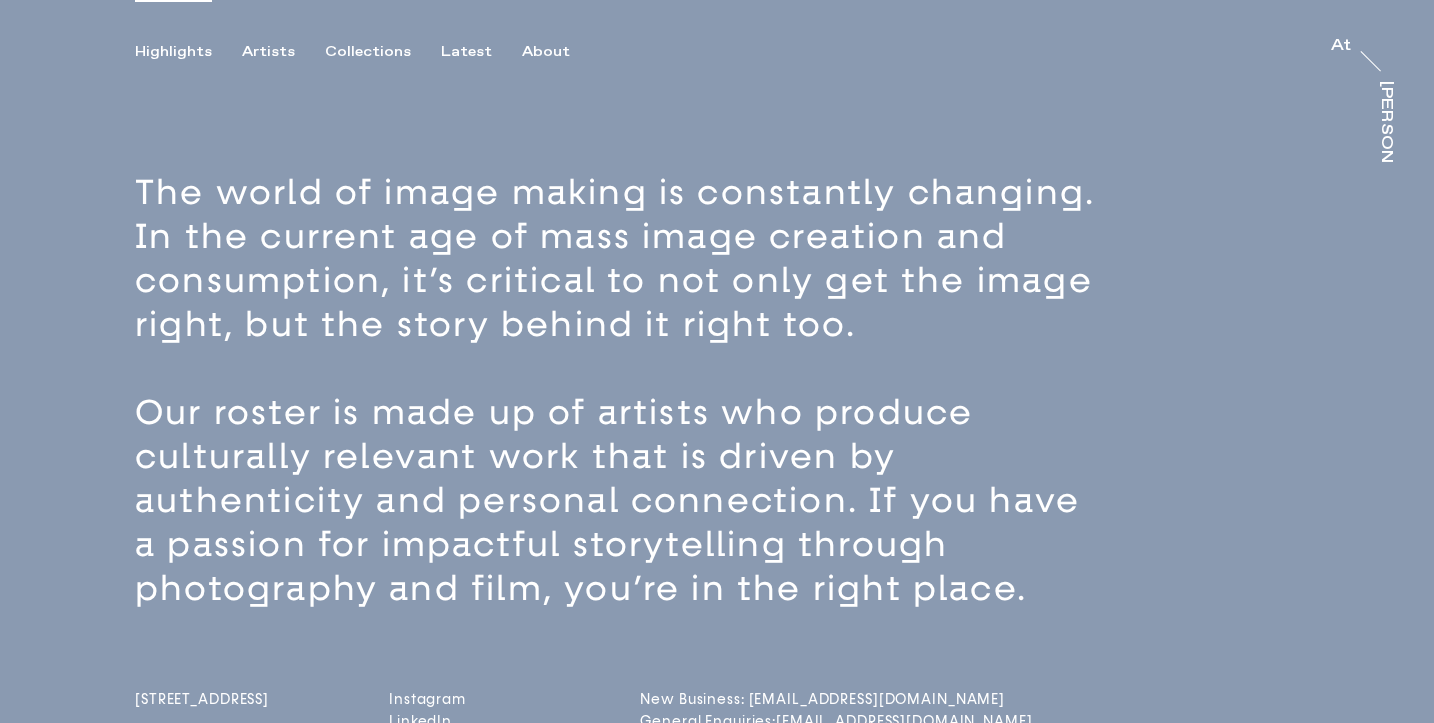 click on "Highlights" at bounding box center [173, 52] 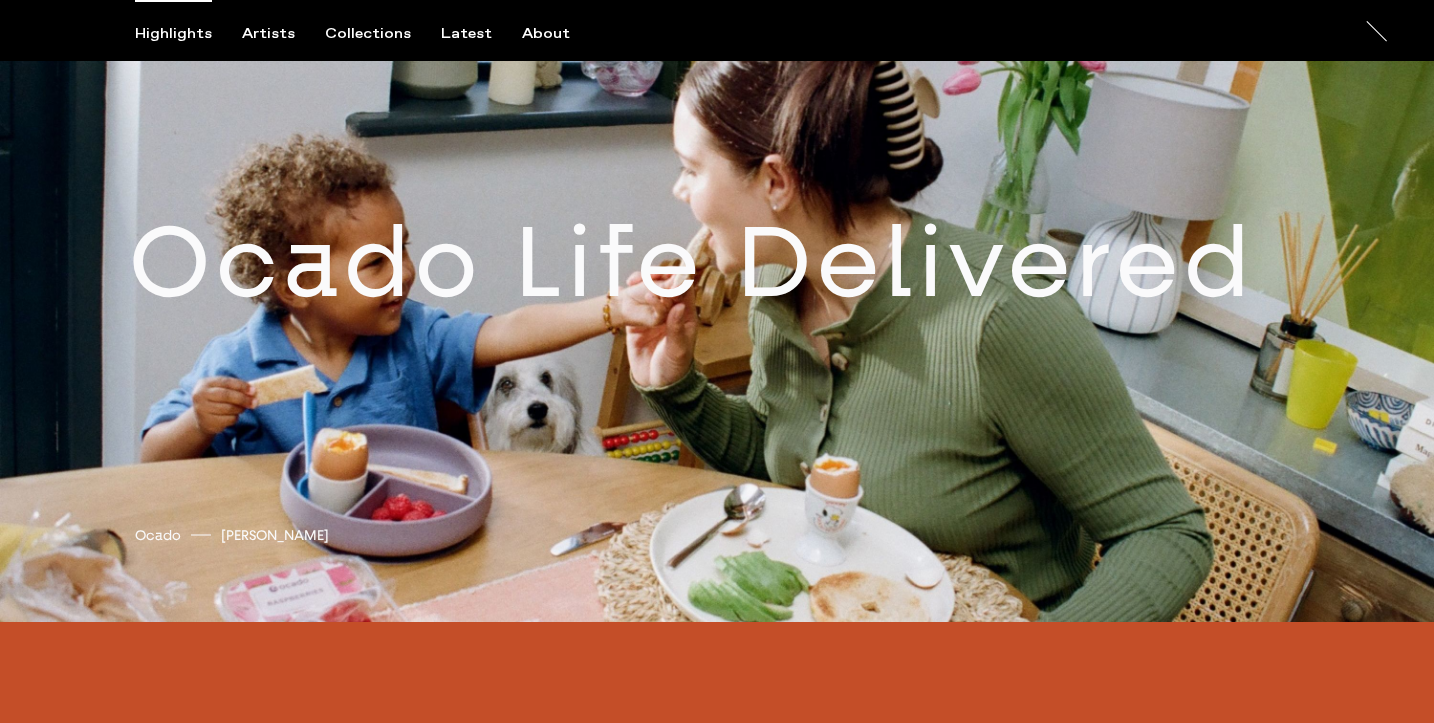 scroll, scrollTop: 716, scrollLeft: 0, axis: vertical 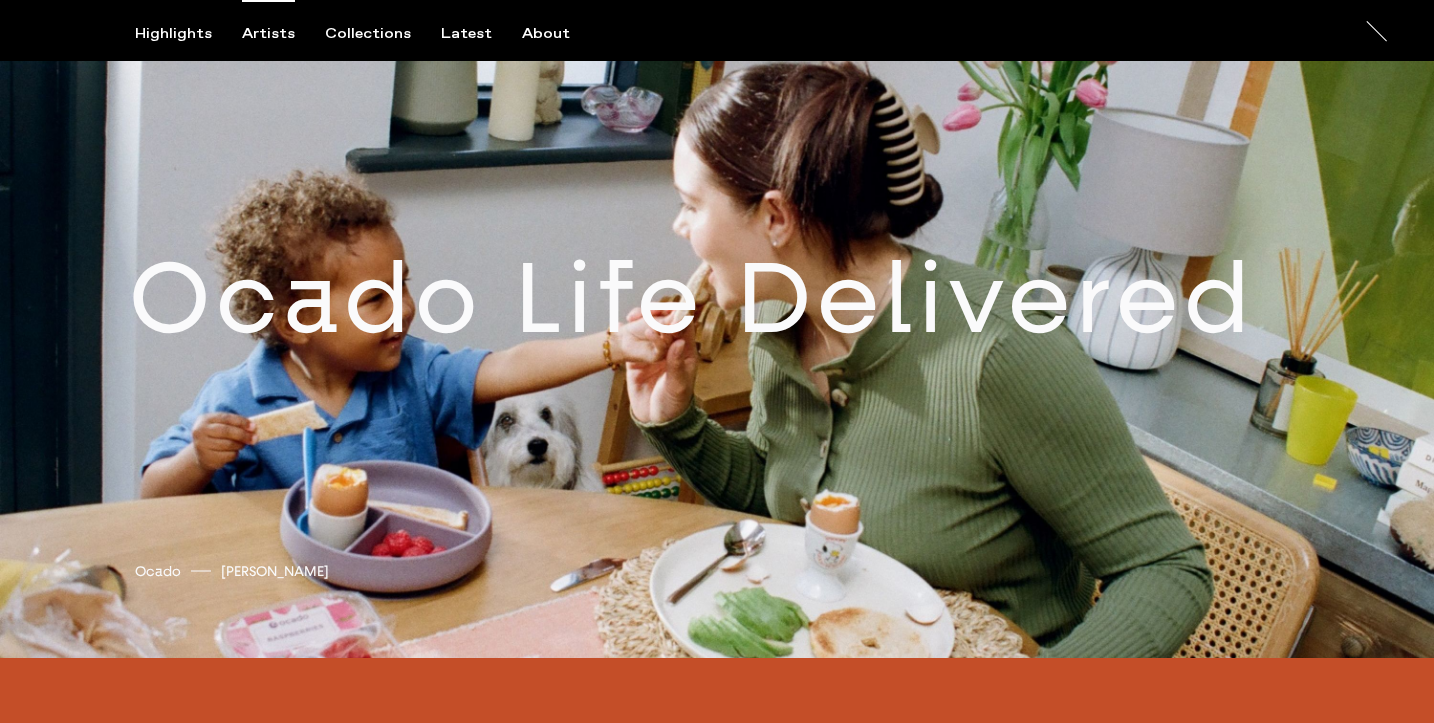 click on "Artists" at bounding box center (268, 34) 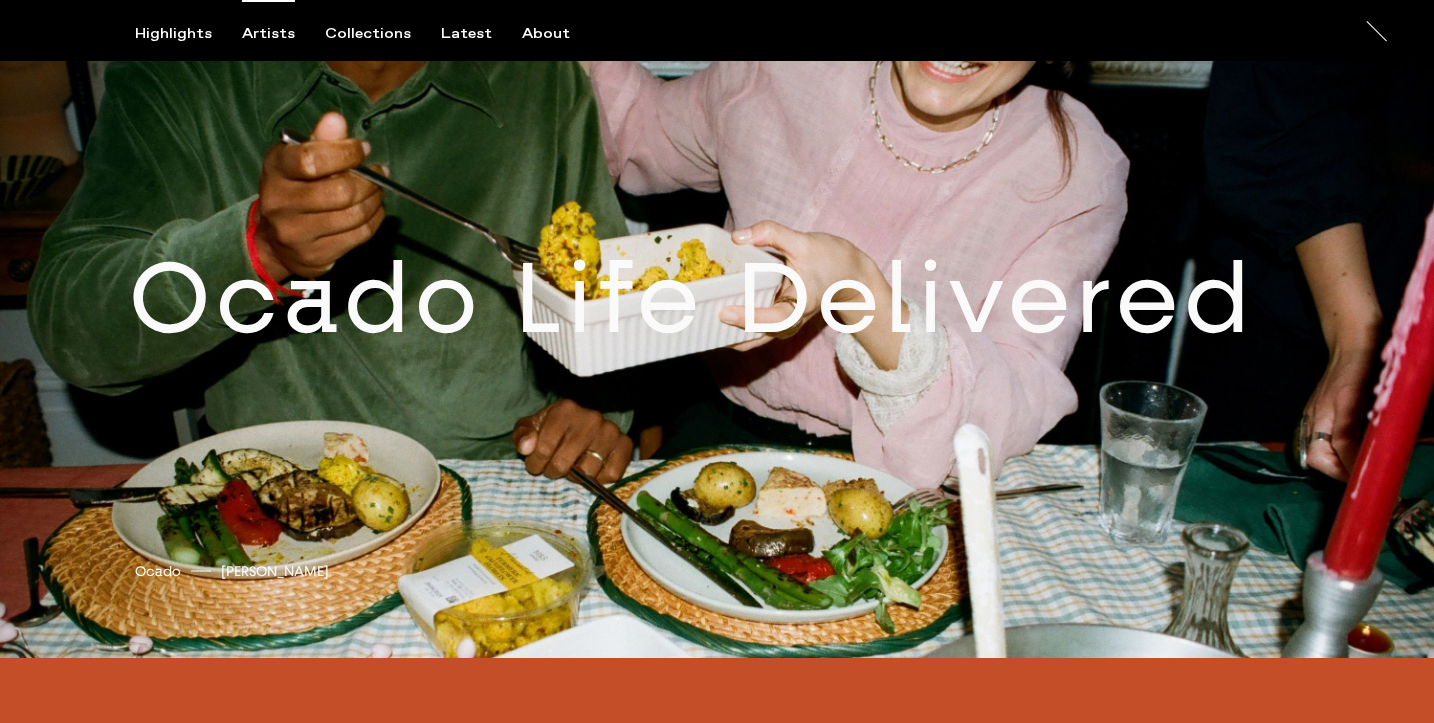 scroll, scrollTop: 0, scrollLeft: 0, axis: both 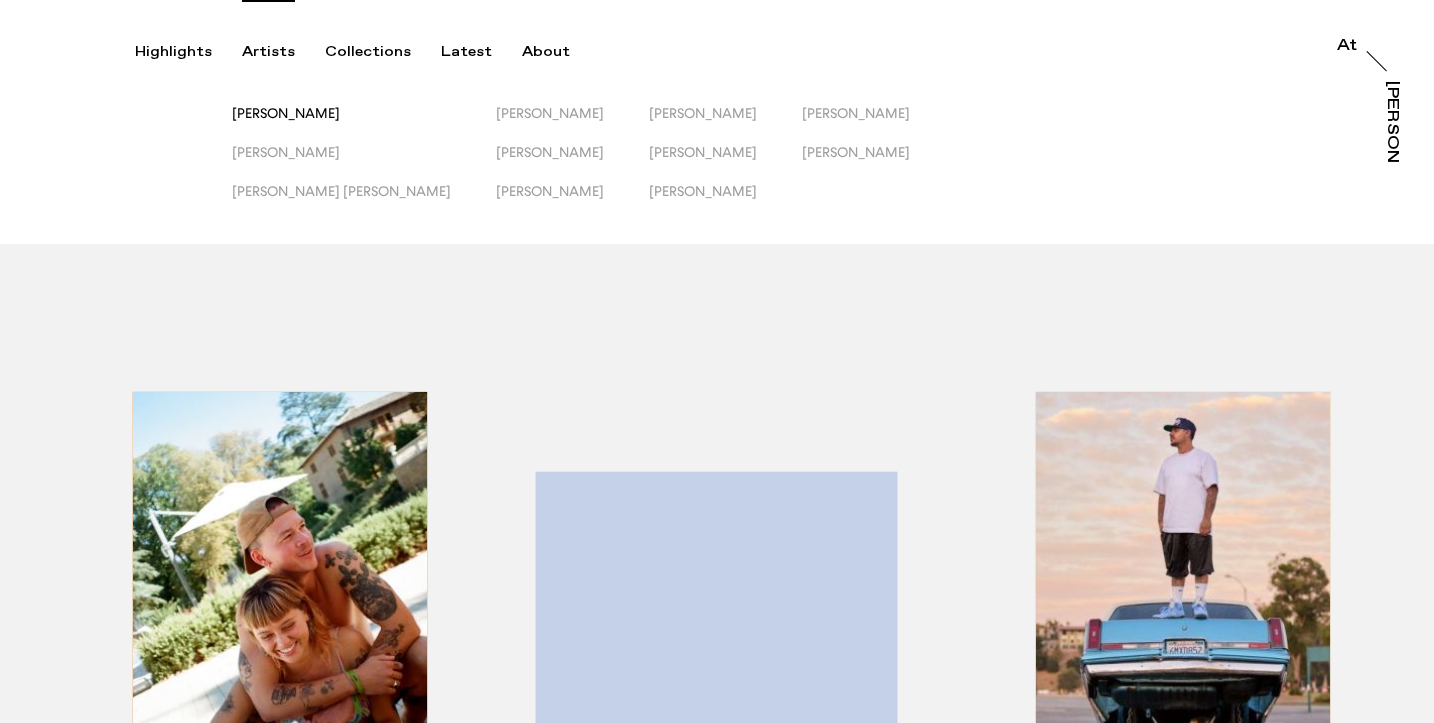 click on "[PERSON_NAME]" at bounding box center (286, 113) 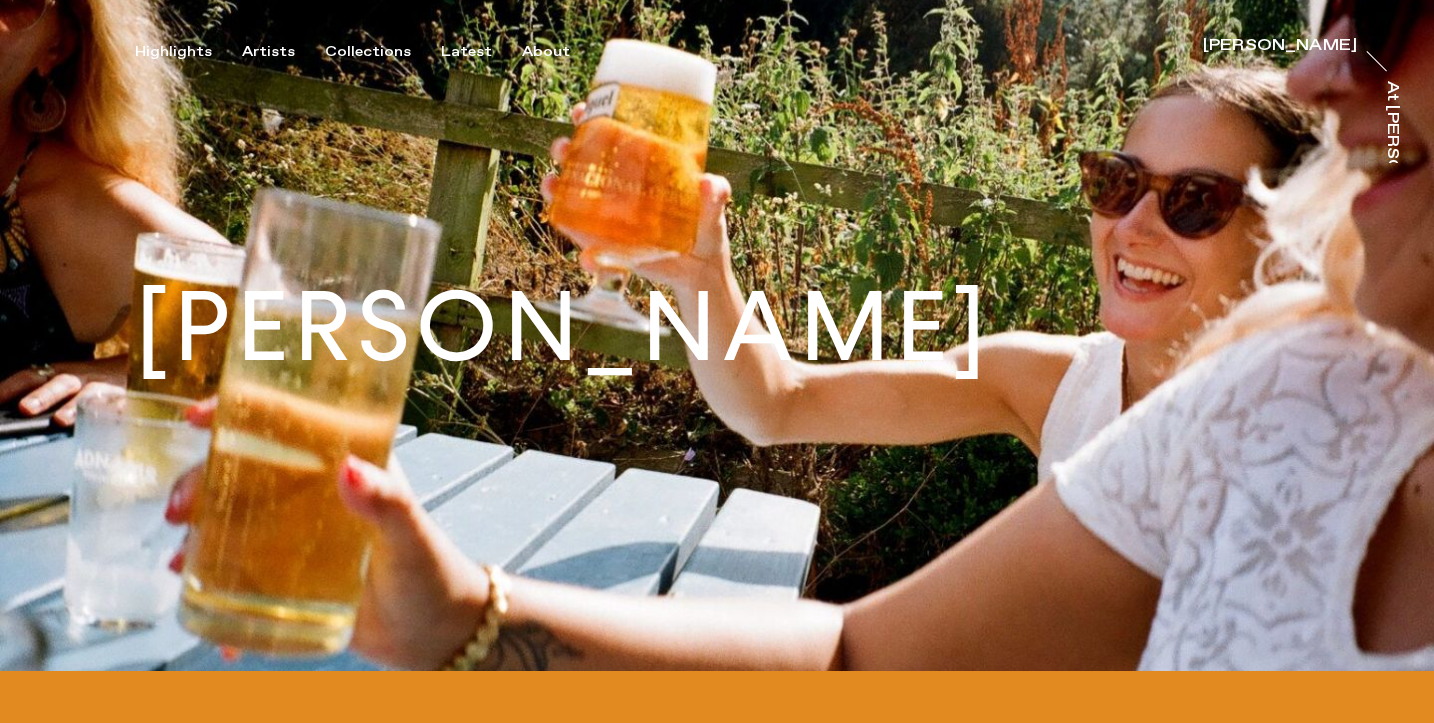 scroll, scrollTop: 21, scrollLeft: 0, axis: vertical 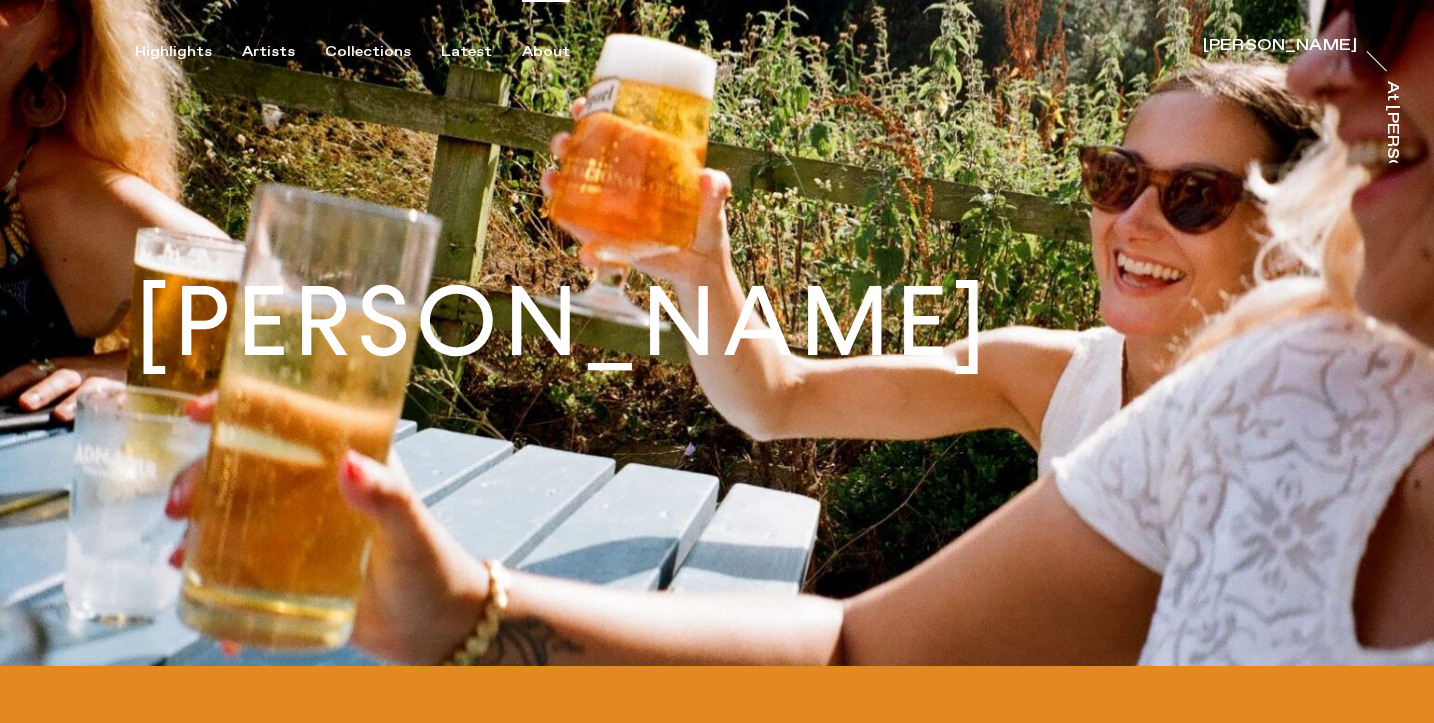 click on "About" at bounding box center [546, 52] 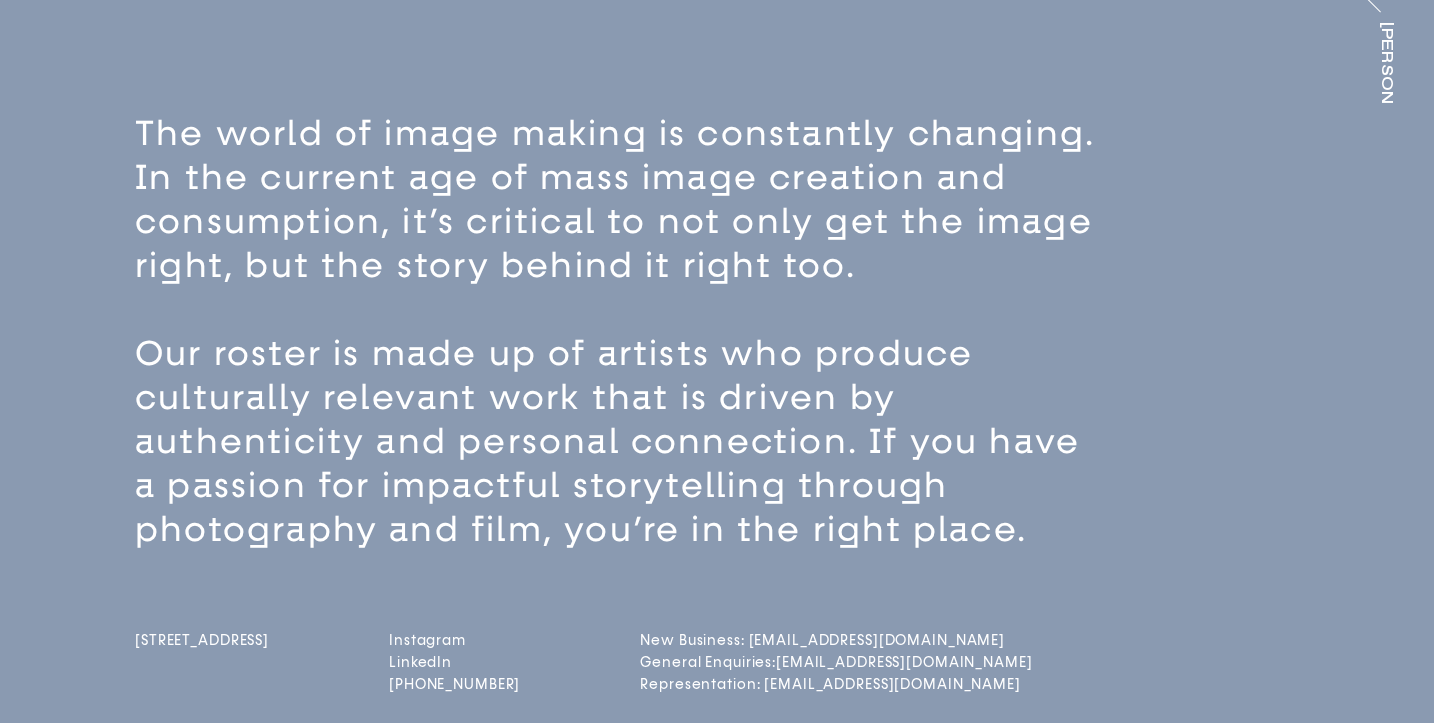 scroll, scrollTop: 0, scrollLeft: 0, axis: both 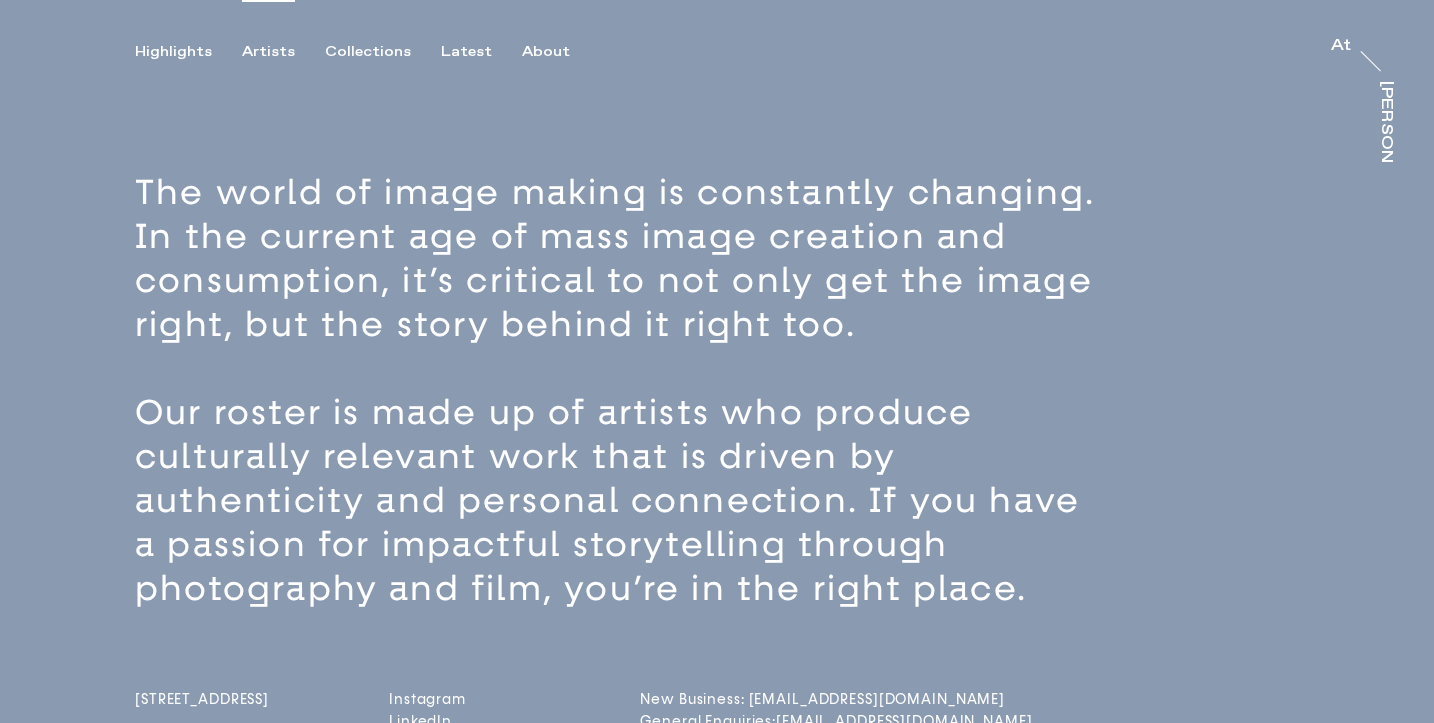 click on "Artists" at bounding box center [268, 52] 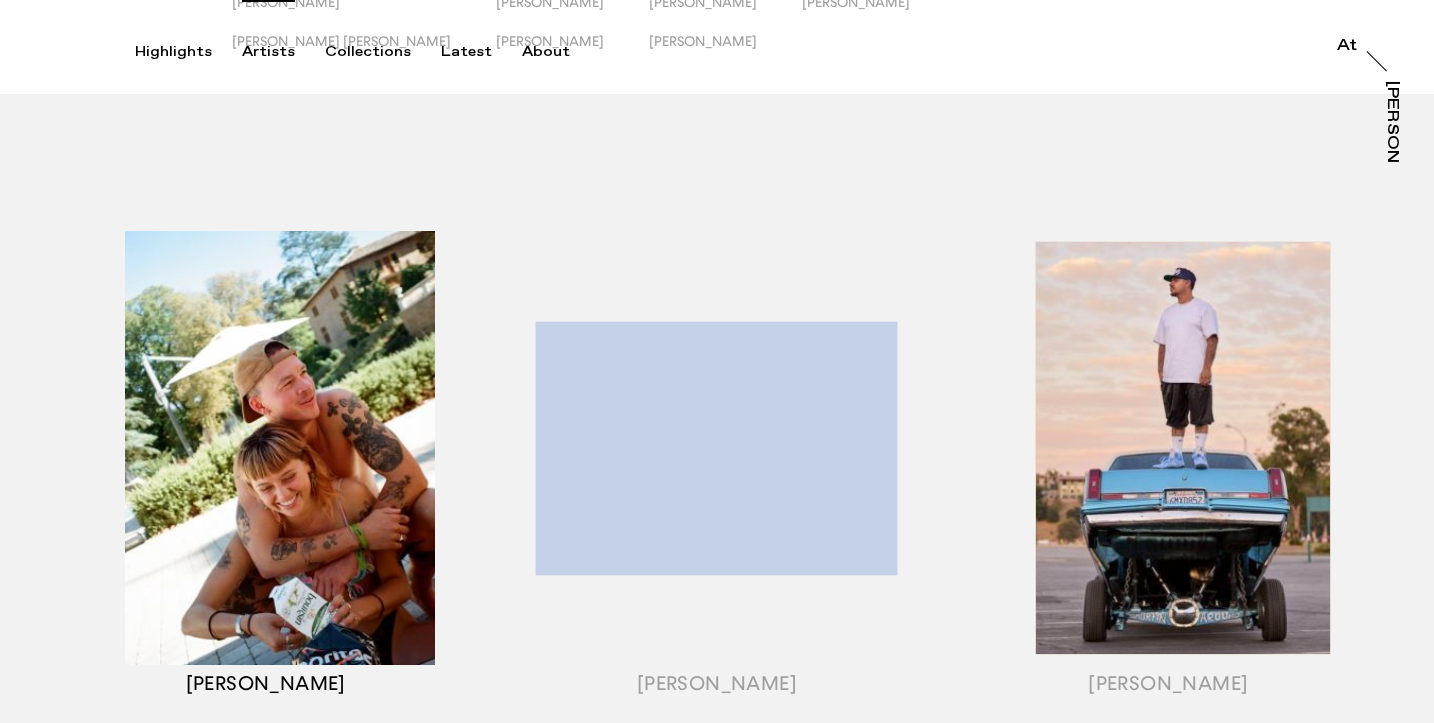 scroll, scrollTop: 156, scrollLeft: 0, axis: vertical 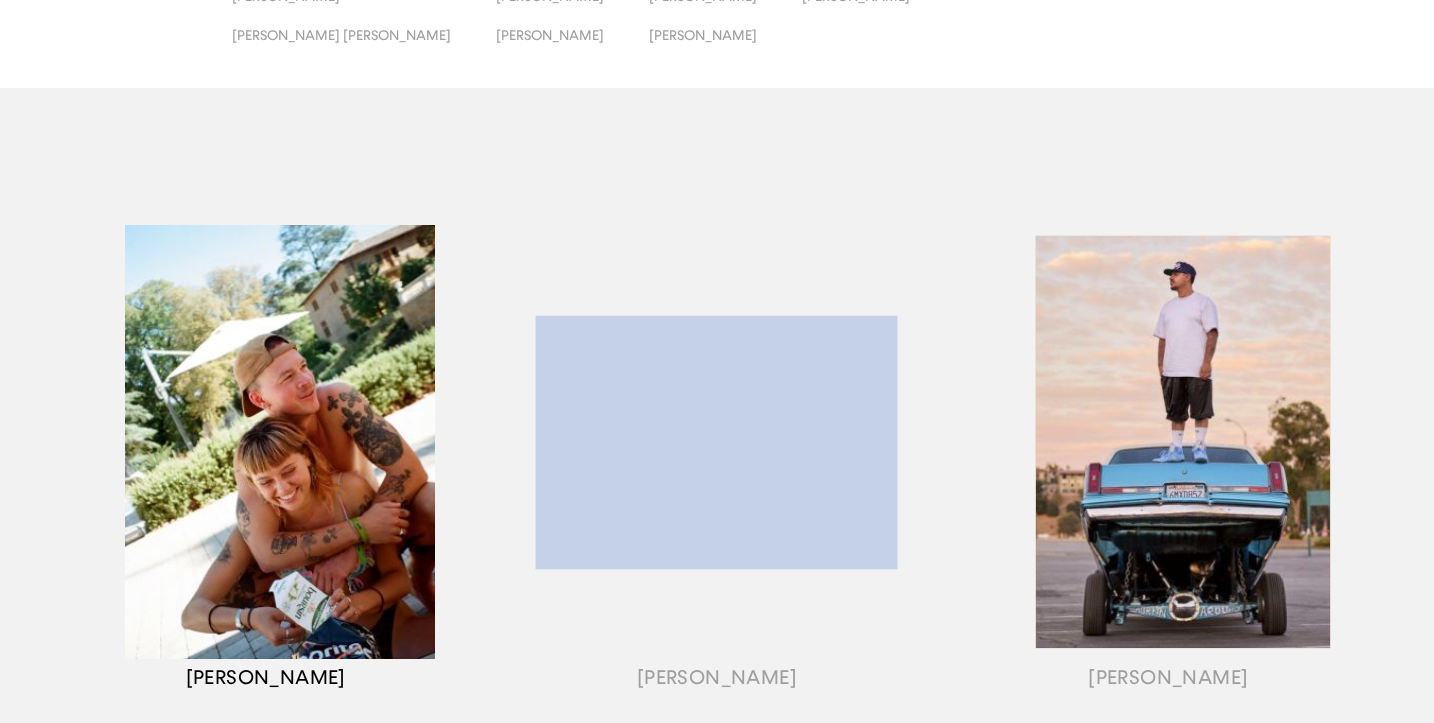 click at bounding box center (265, 467) 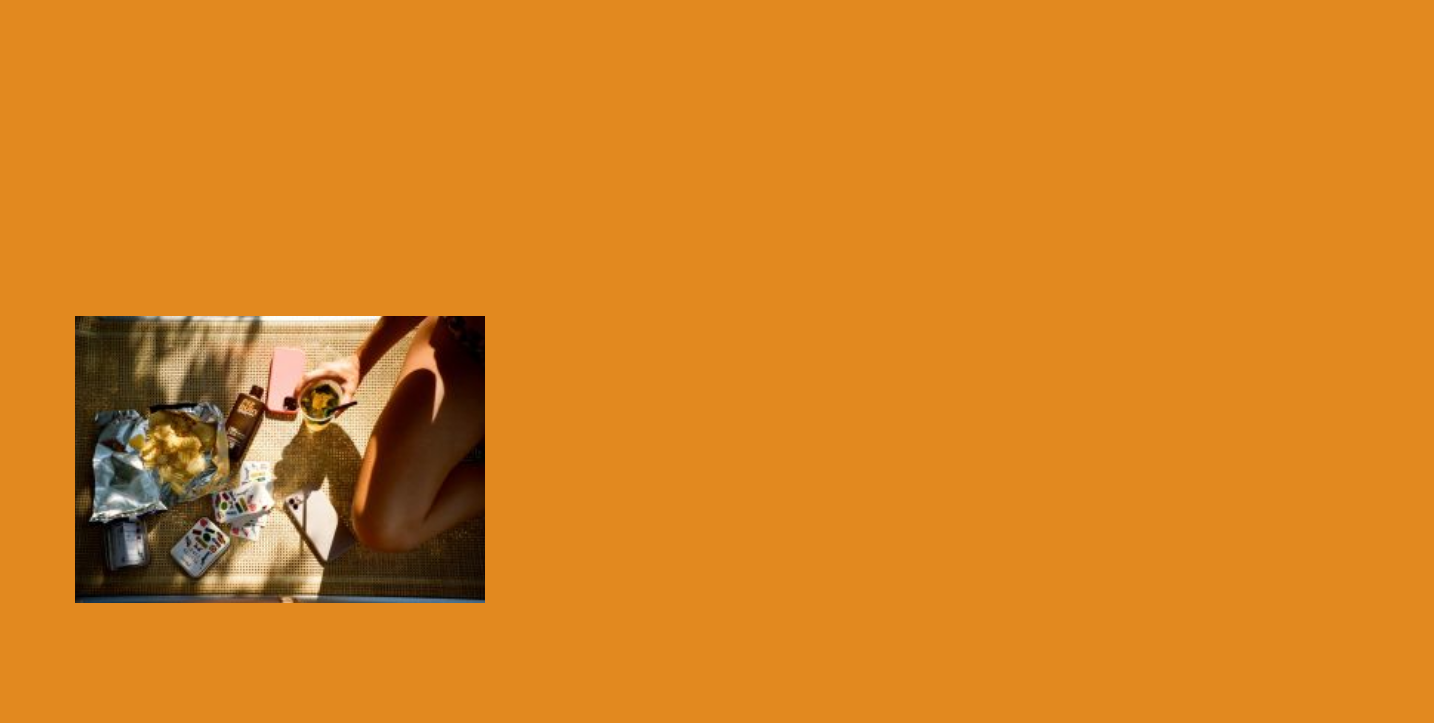 scroll, scrollTop: 0, scrollLeft: 0, axis: both 